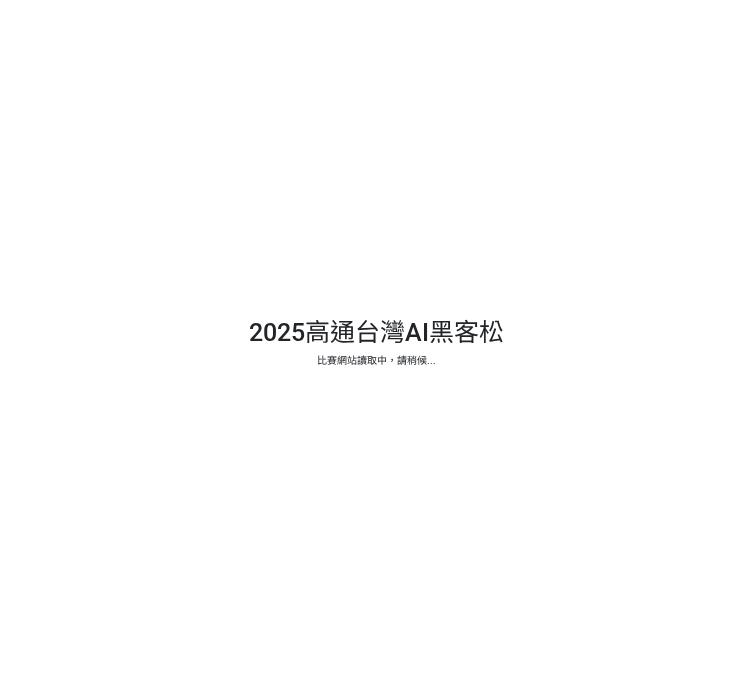 scroll, scrollTop: 0, scrollLeft: 0, axis: both 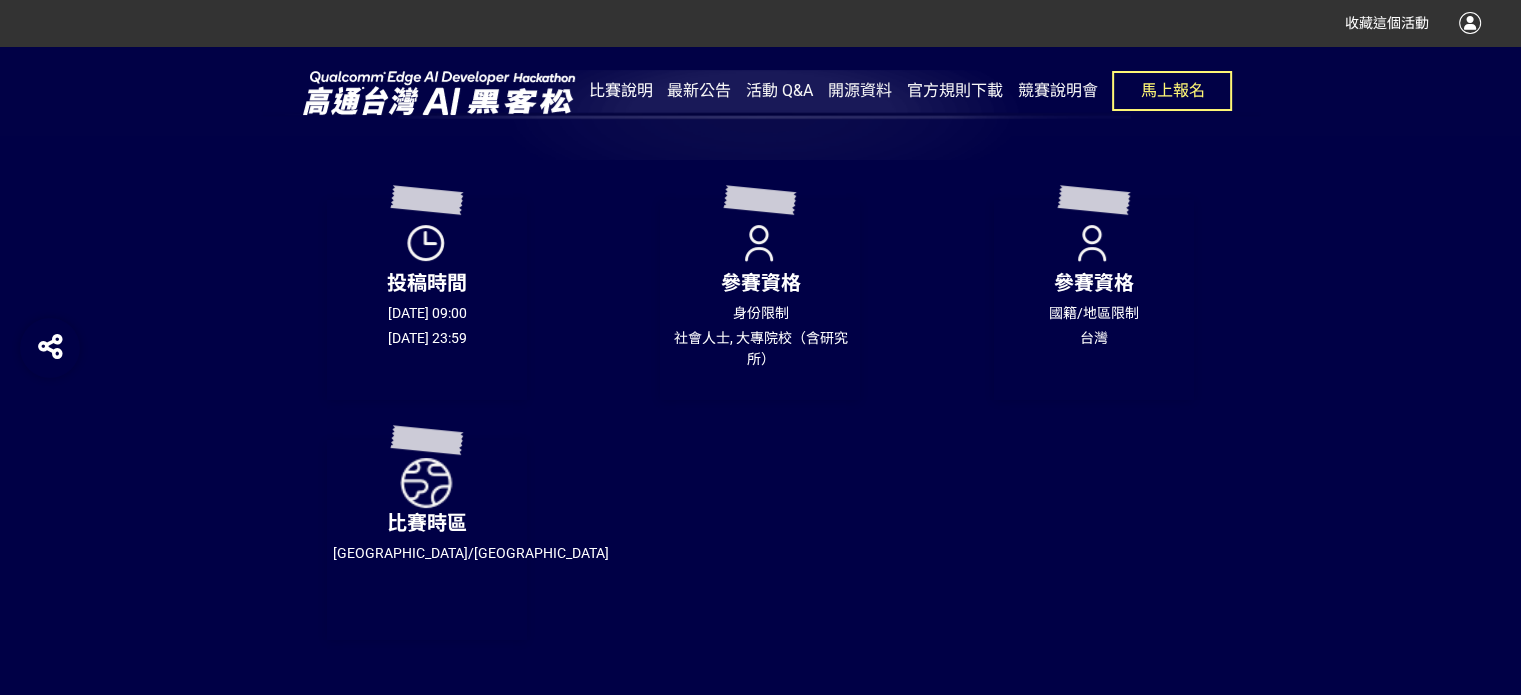click on "比賽說明" at bounding box center (621, 90) 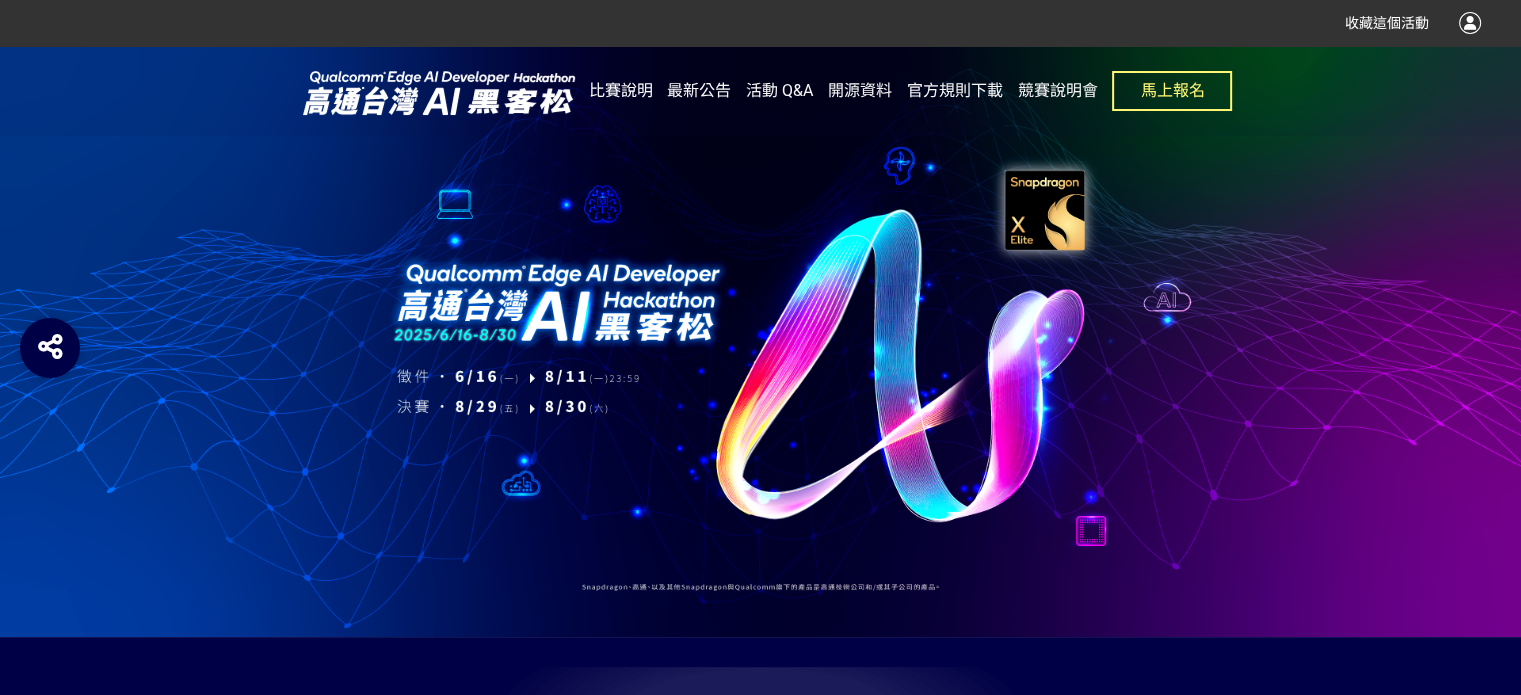 scroll, scrollTop: 0, scrollLeft: 0, axis: both 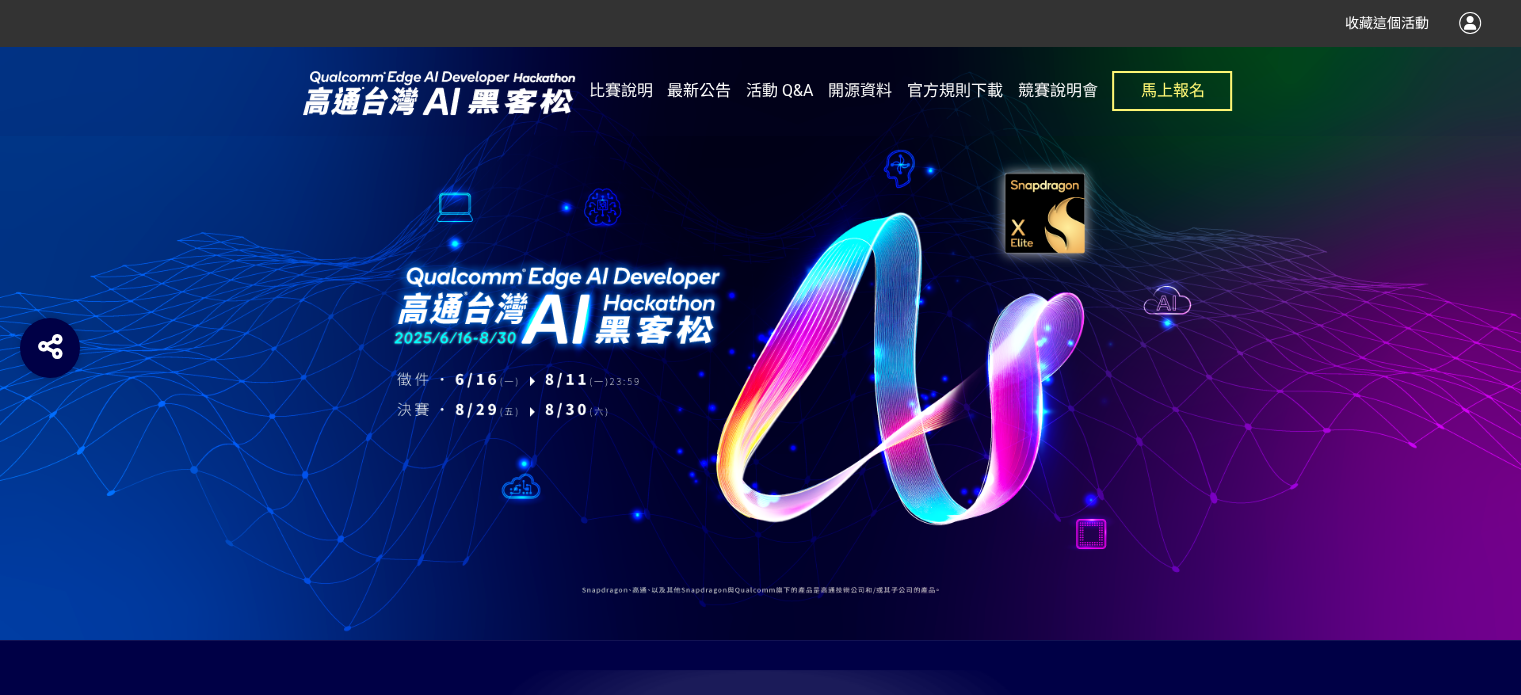click on "最新公告" at bounding box center [699, 90] 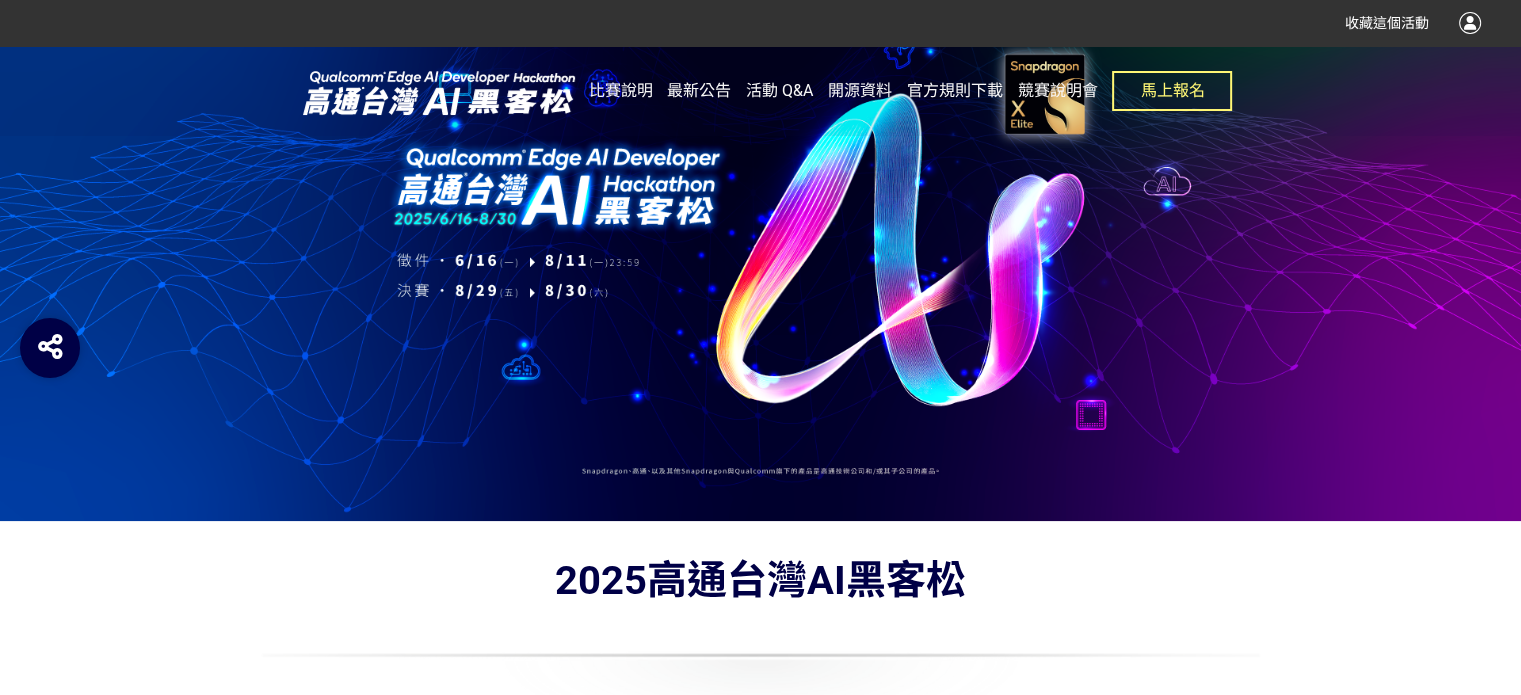 scroll, scrollTop: 0, scrollLeft: 0, axis: both 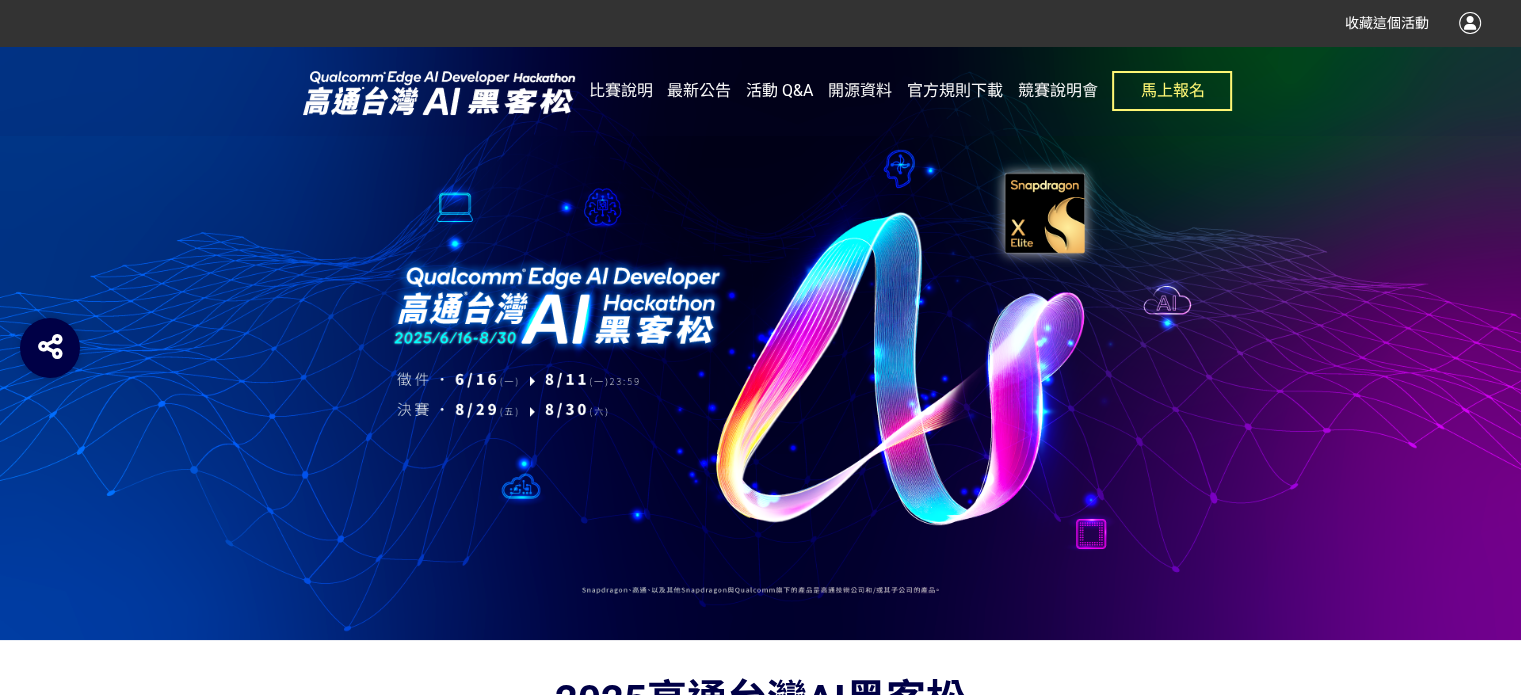 click on "活動 Q&A" at bounding box center (779, 90) 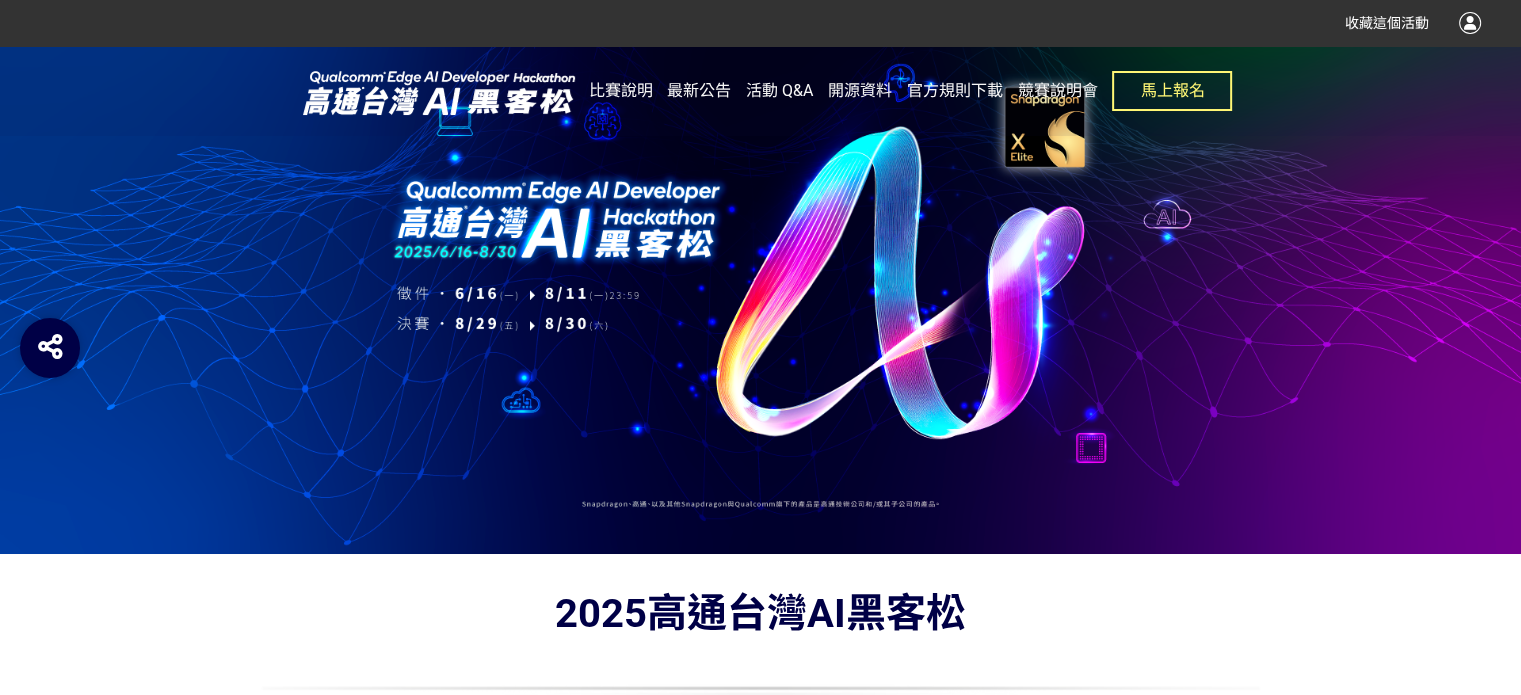 scroll, scrollTop: 0, scrollLeft: 0, axis: both 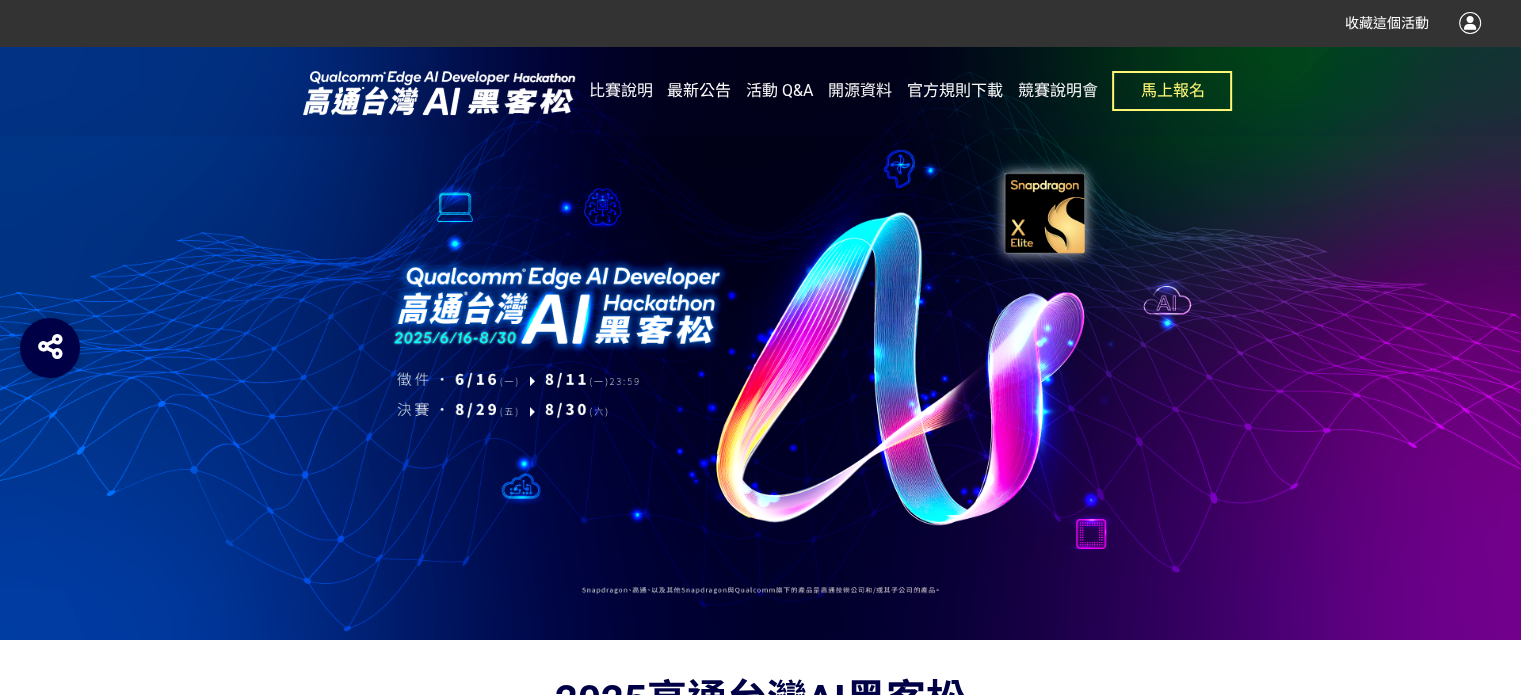 click on "最新公告" at bounding box center [699, 90] 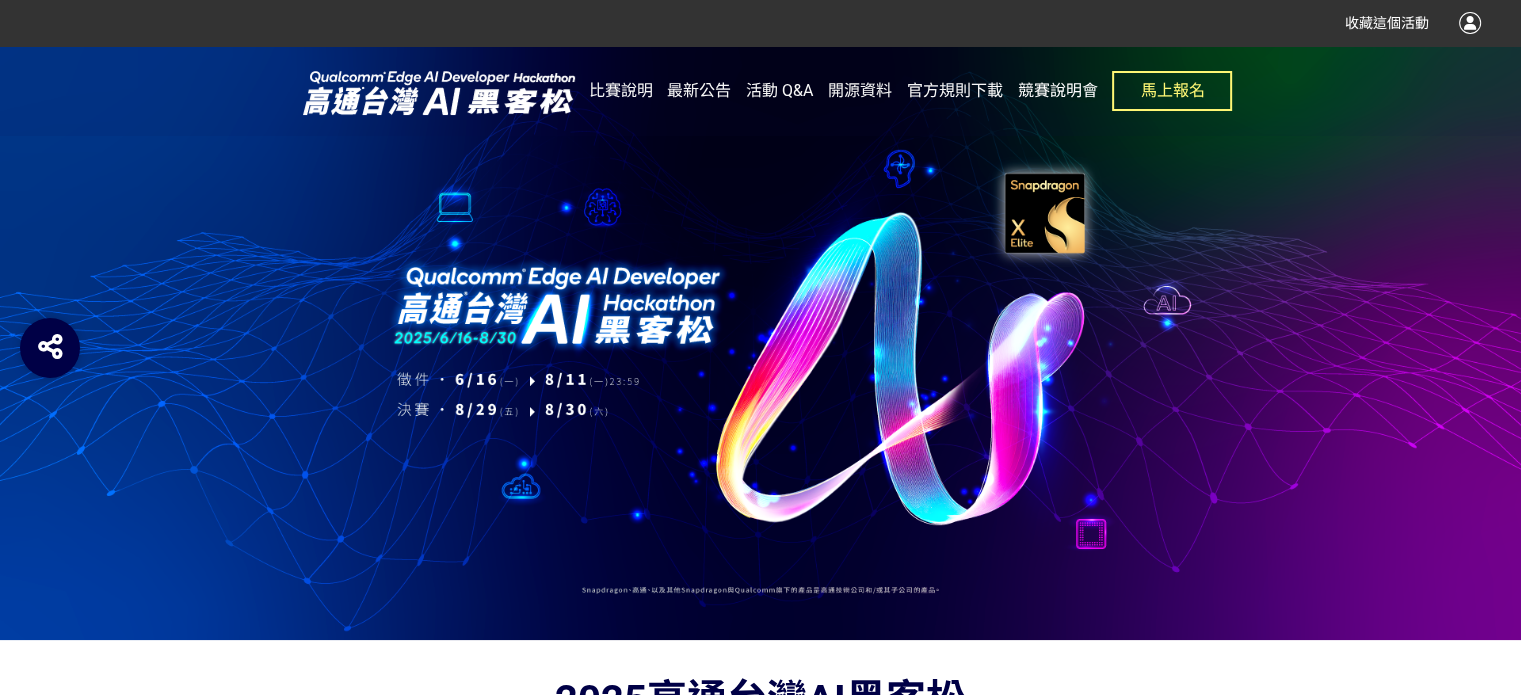 click on "競賽說明會" at bounding box center [1058, 90] 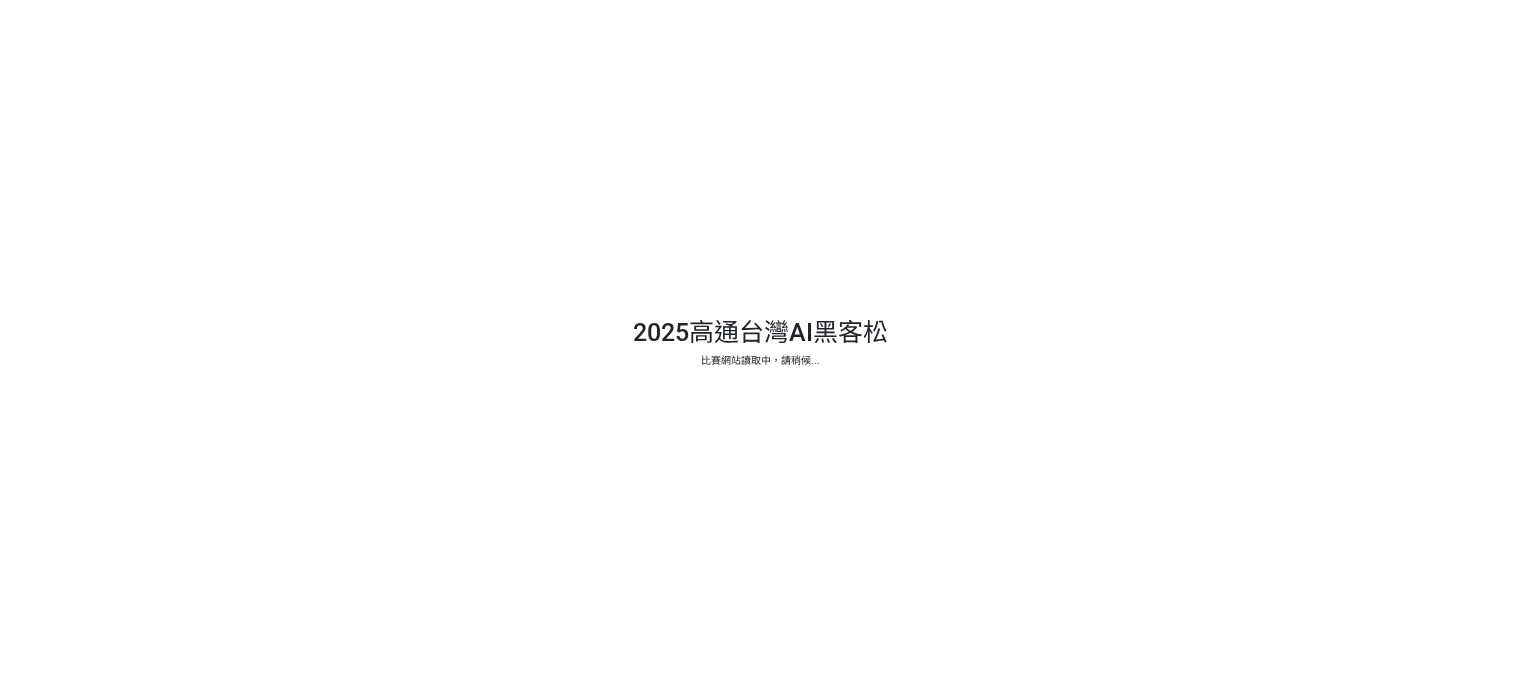 scroll, scrollTop: 0, scrollLeft: 0, axis: both 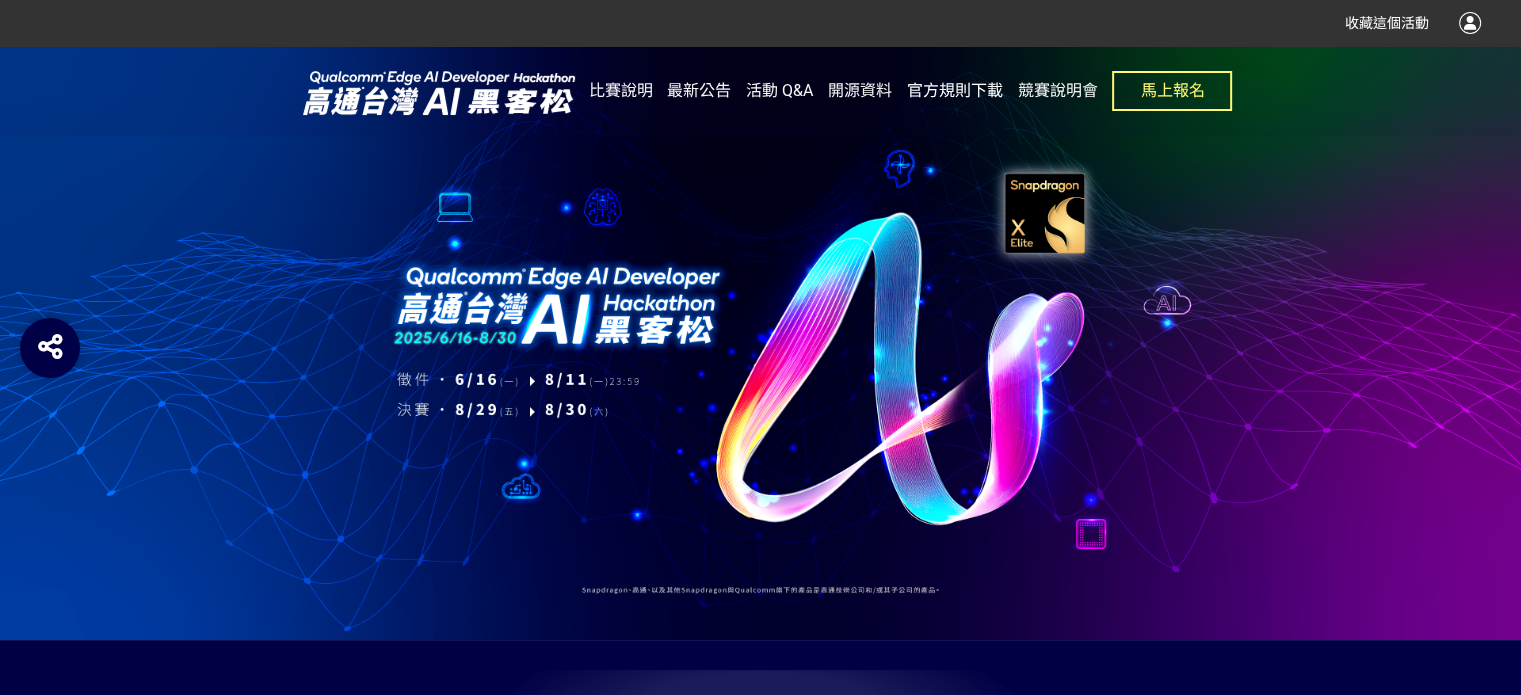 click on "官方規則下載" at bounding box center (955, 90) 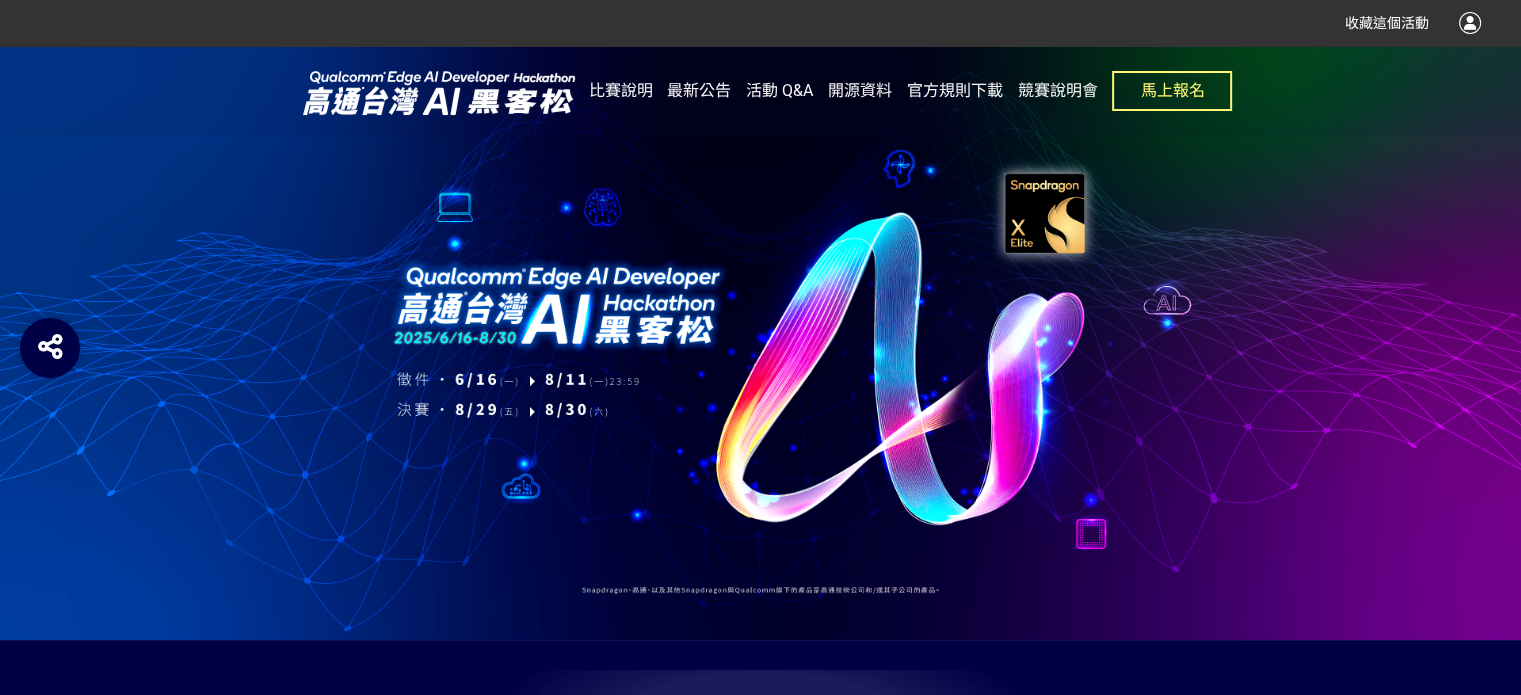 drag, startPoint x: 748, startPoint y: 0, endPoint x: 754, endPoint y: 474, distance: 474.03796 